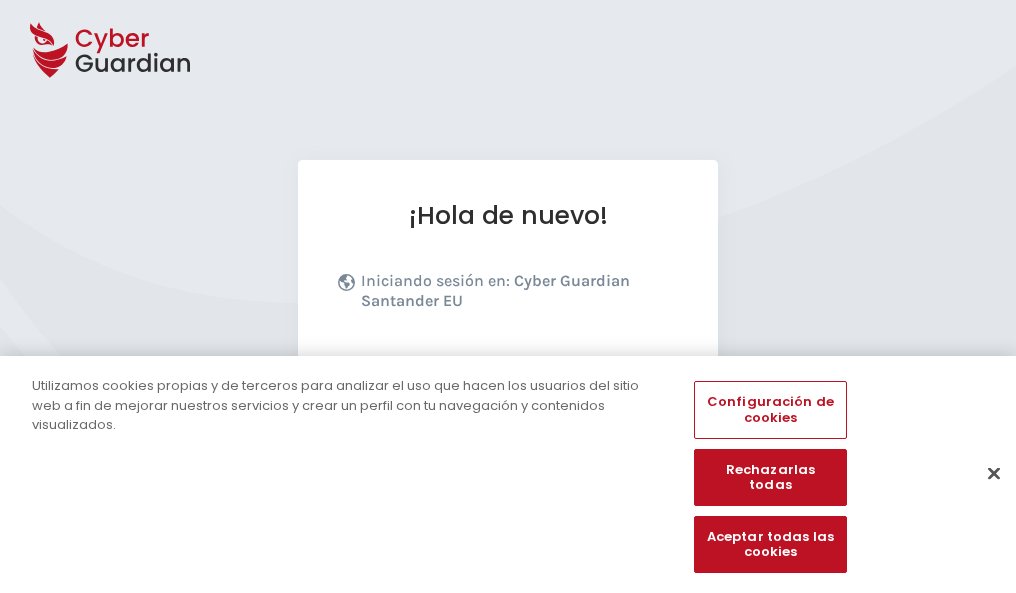 scroll, scrollTop: 245, scrollLeft: 0, axis: vertical 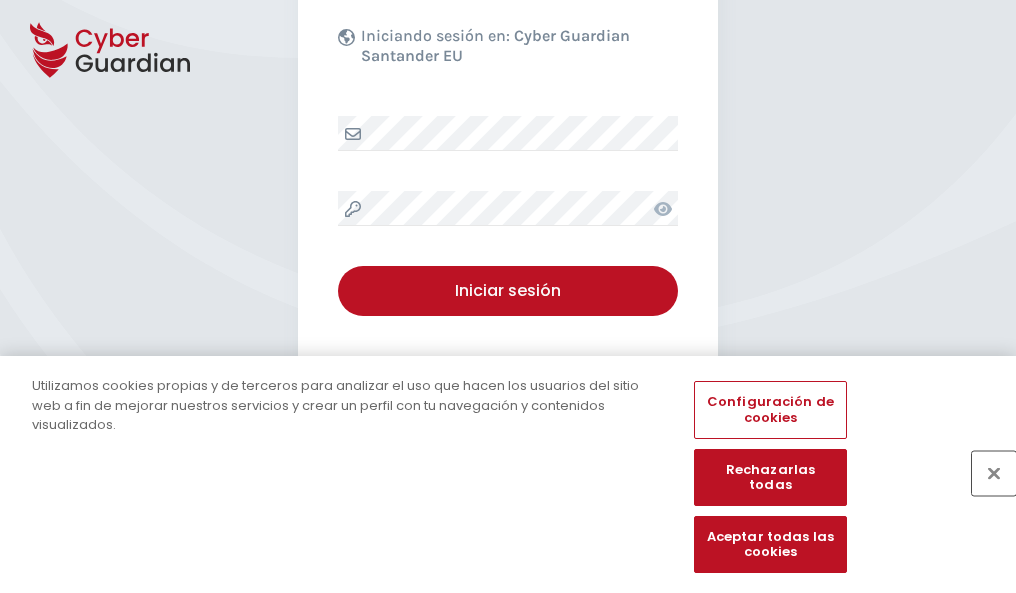 click at bounding box center [994, 473] 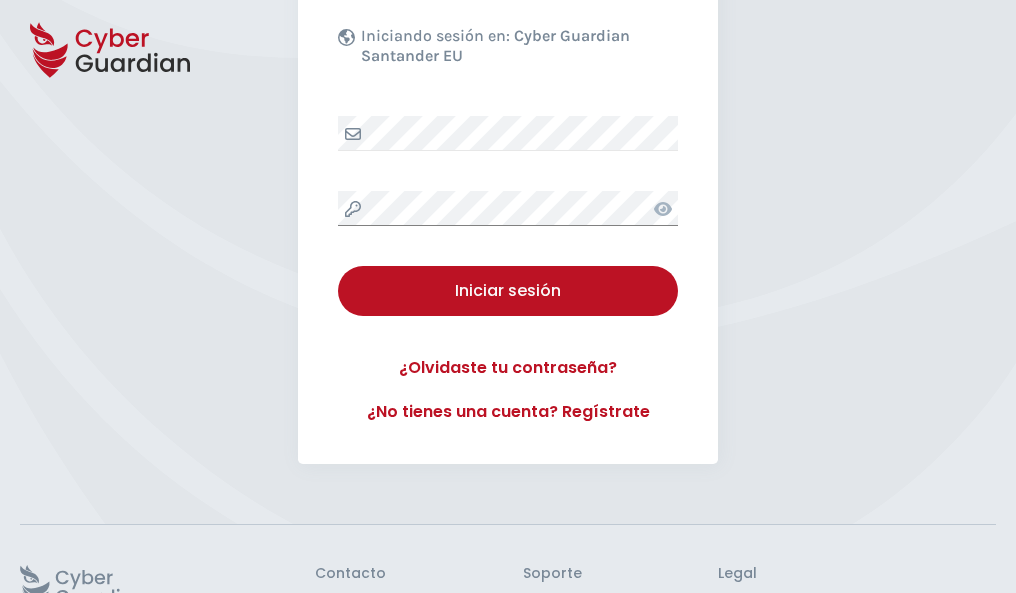 scroll, scrollTop: 389, scrollLeft: 0, axis: vertical 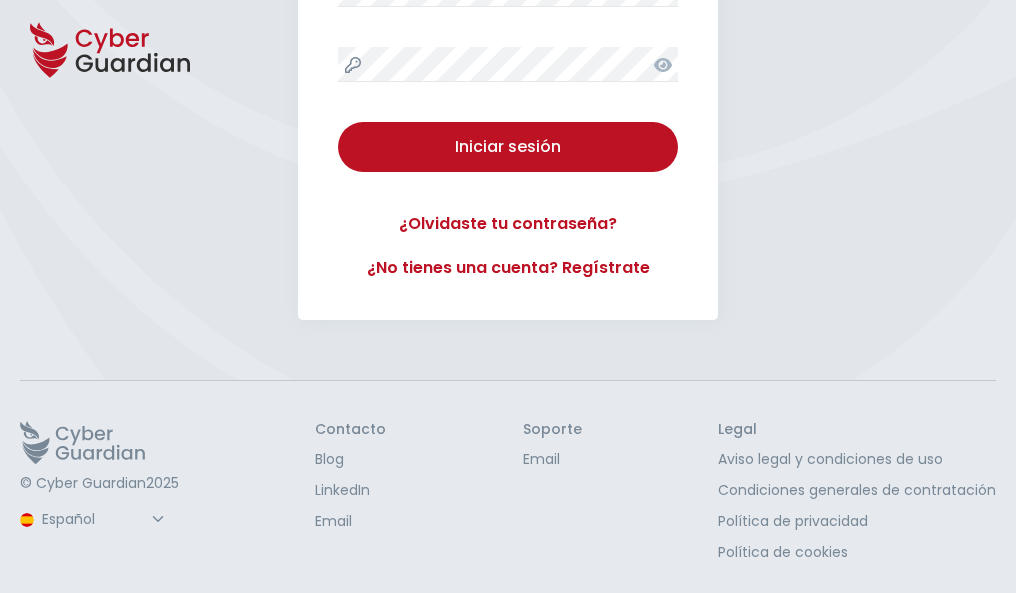 type 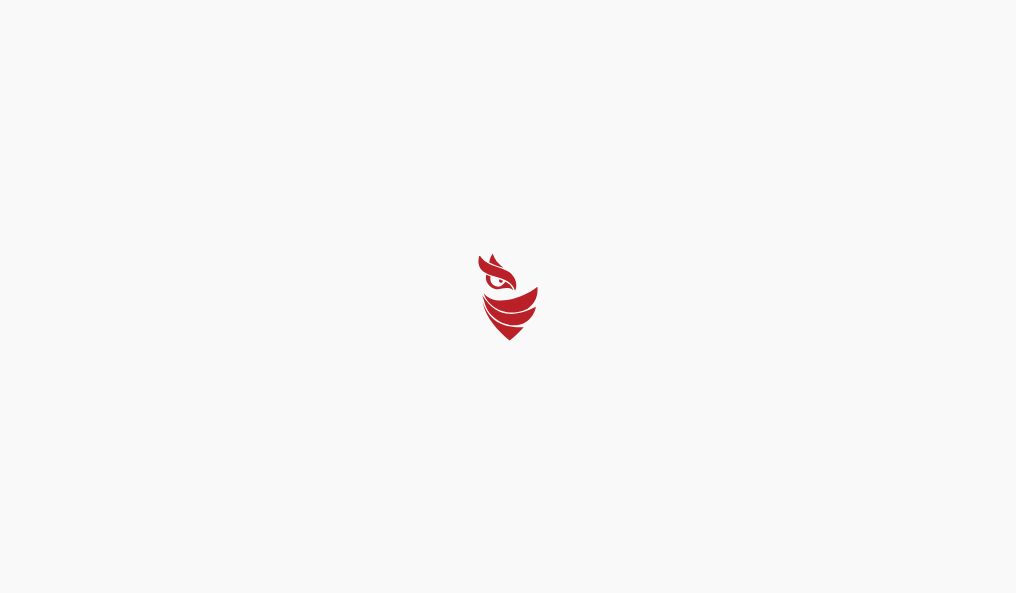 scroll, scrollTop: 0, scrollLeft: 0, axis: both 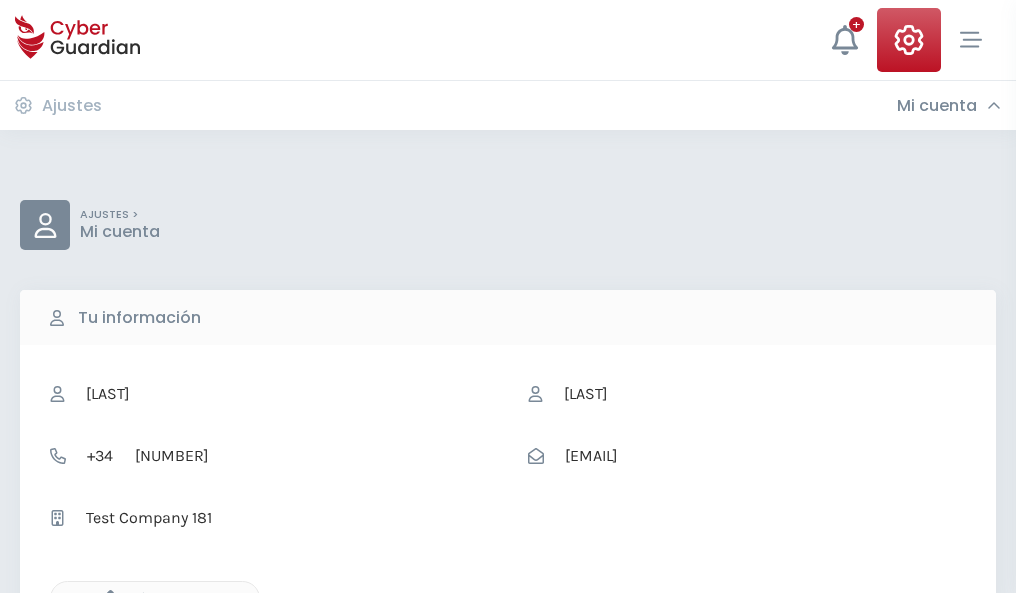 click 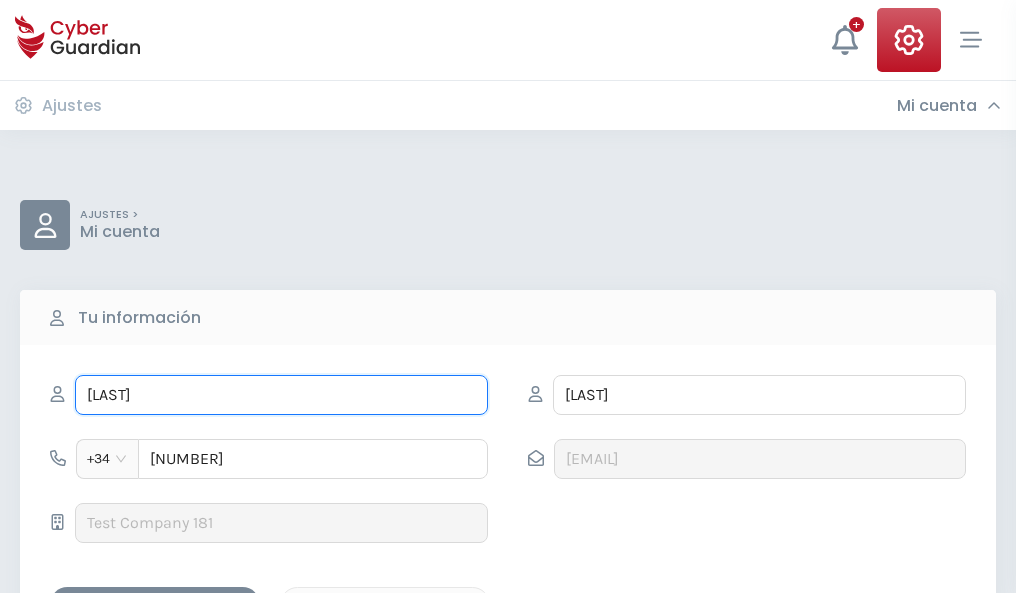 click on "PASCUAL" at bounding box center [281, 395] 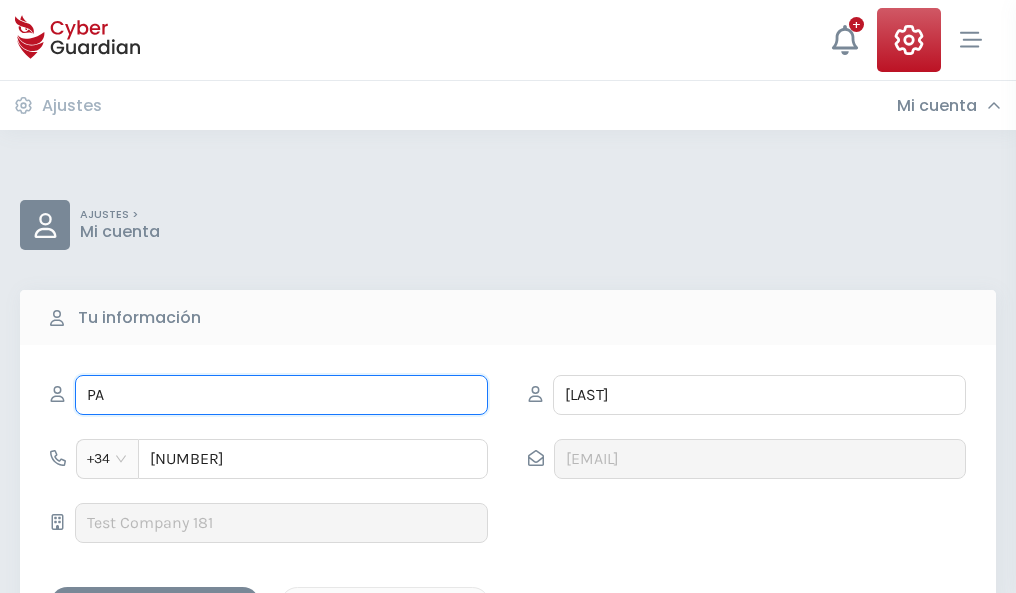 type on "P" 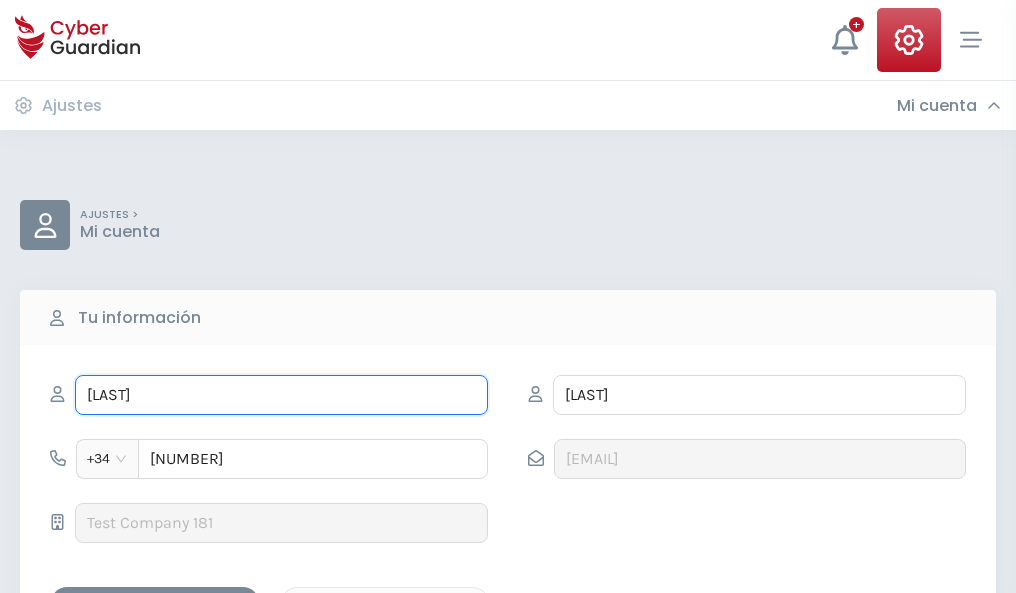 type on "Graciana" 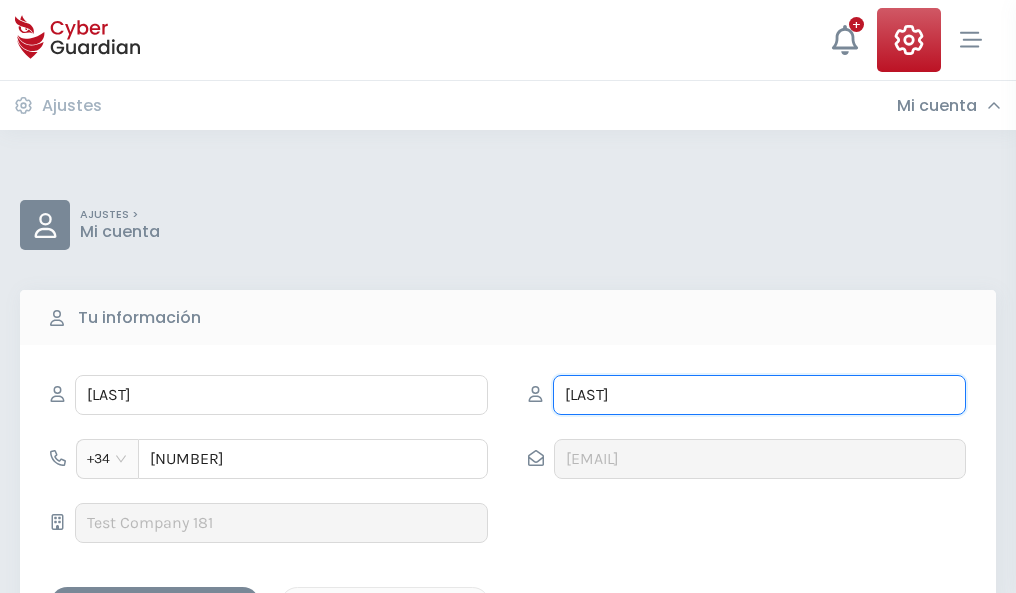 click on "PÉREZ" at bounding box center [759, 395] 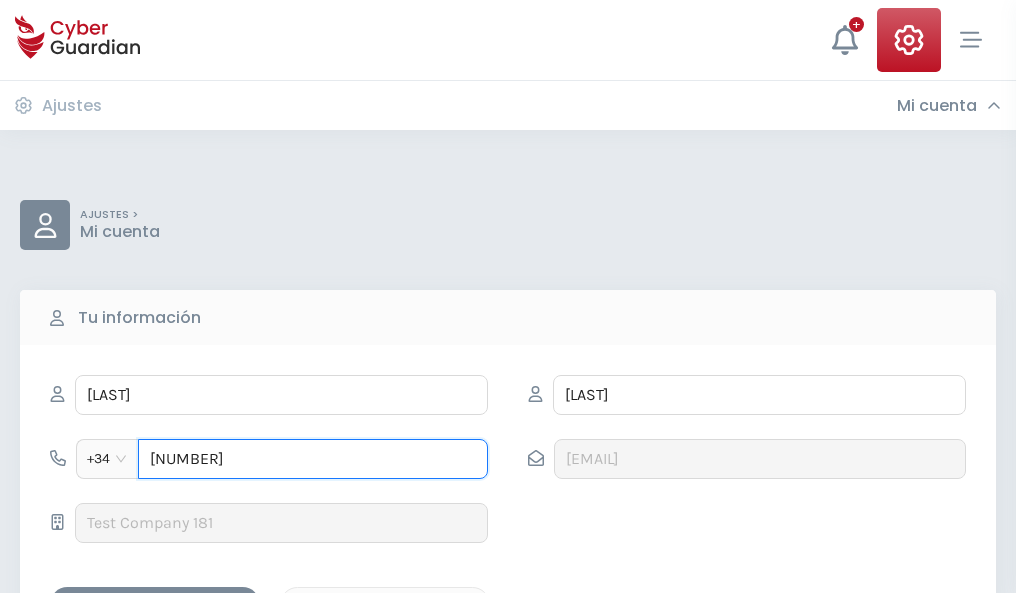 click on "878676187" at bounding box center [313, 459] 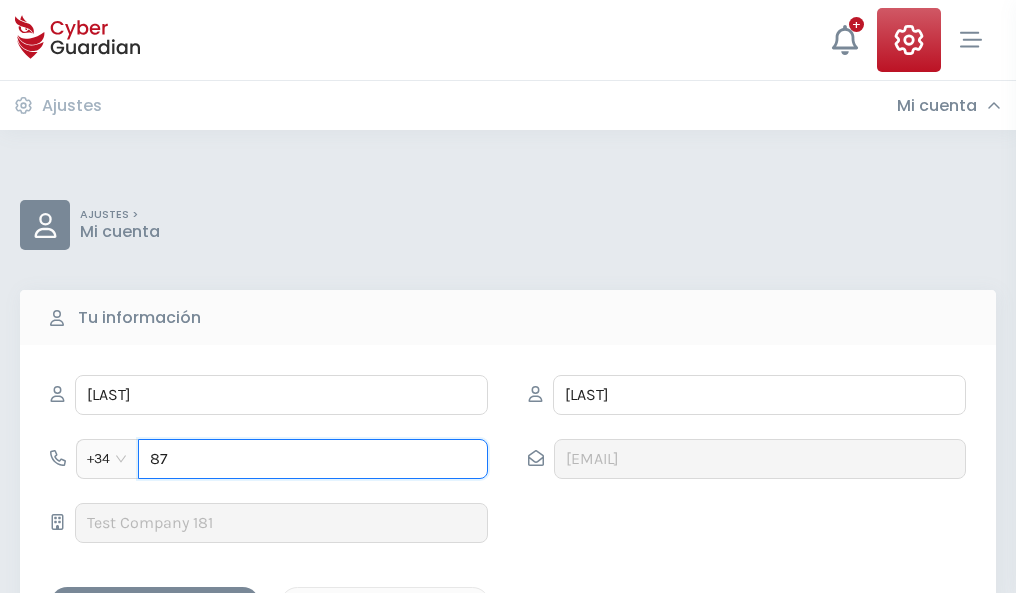 type on "8" 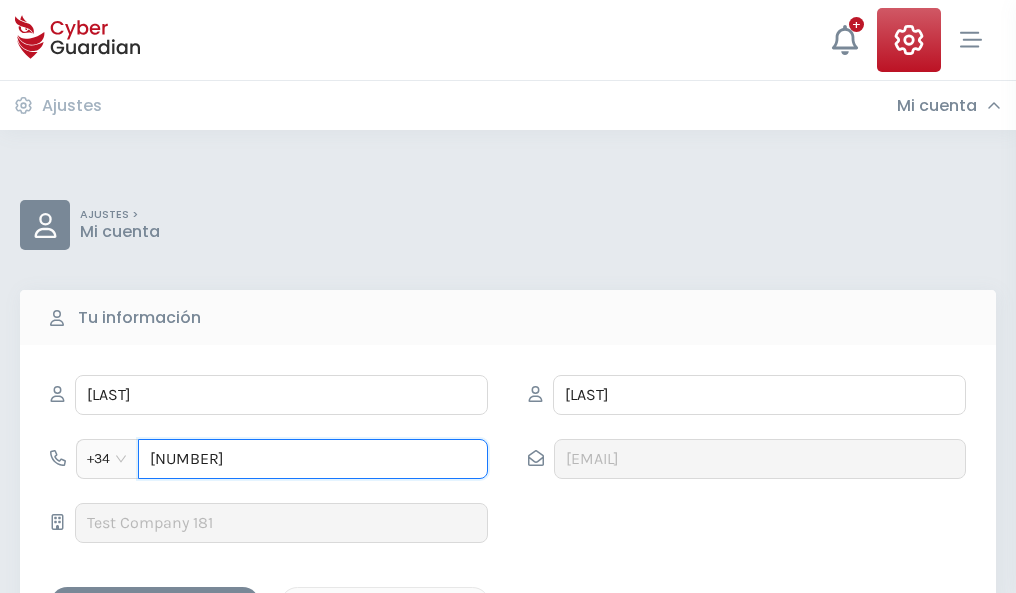type on "872228369" 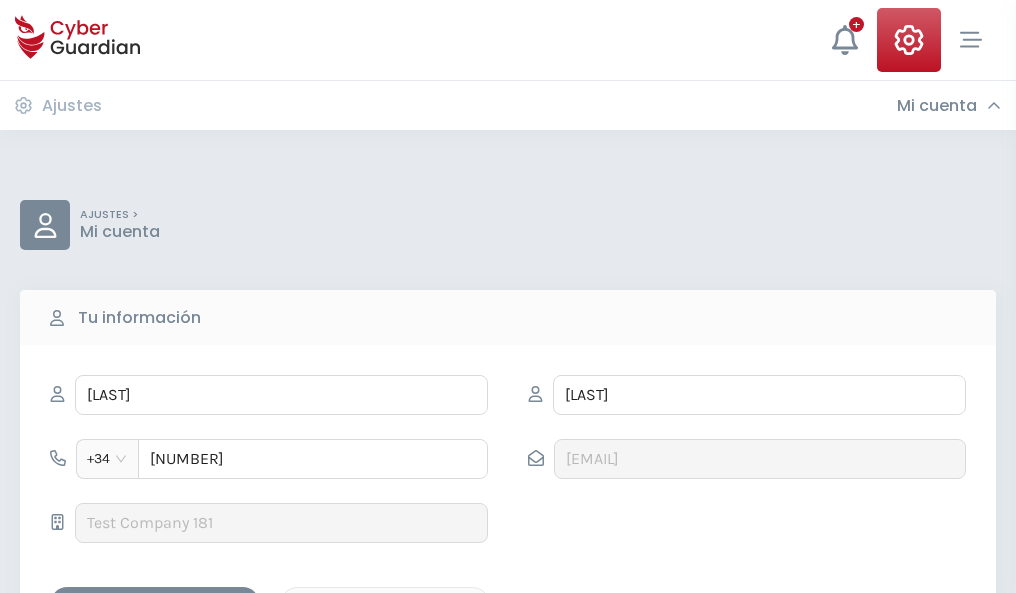 click on "Guardar cambios" at bounding box center [155, 604] 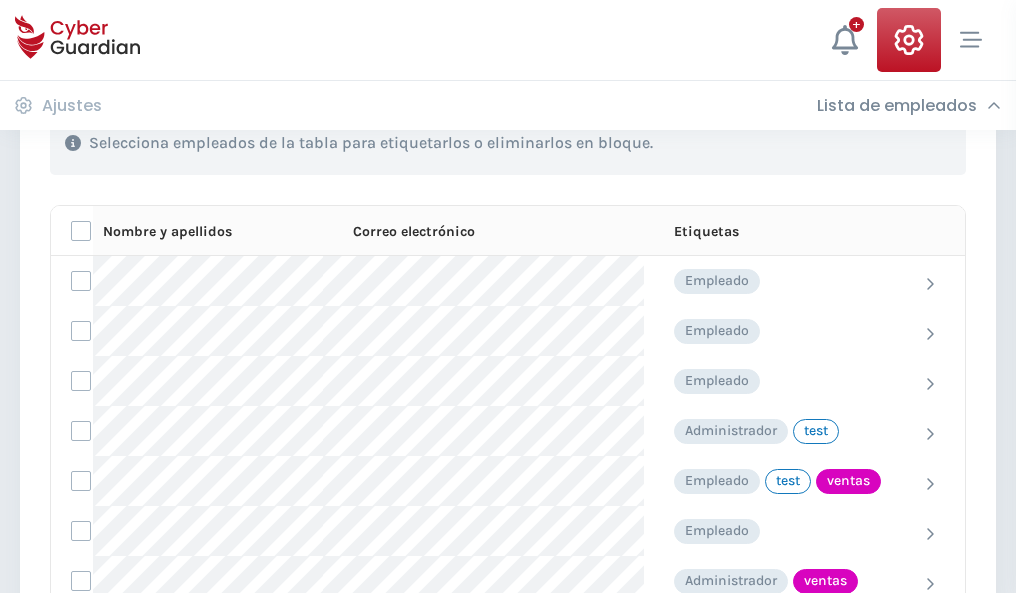 scroll, scrollTop: 906, scrollLeft: 0, axis: vertical 